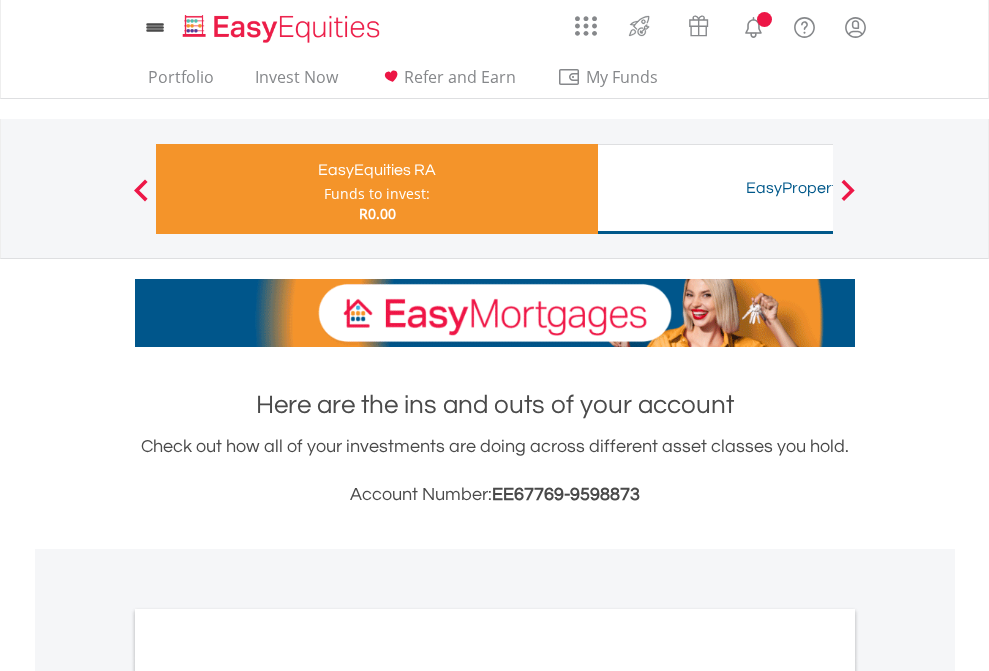 scroll, scrollTop: 0, scrollLeft: 0, axis: both 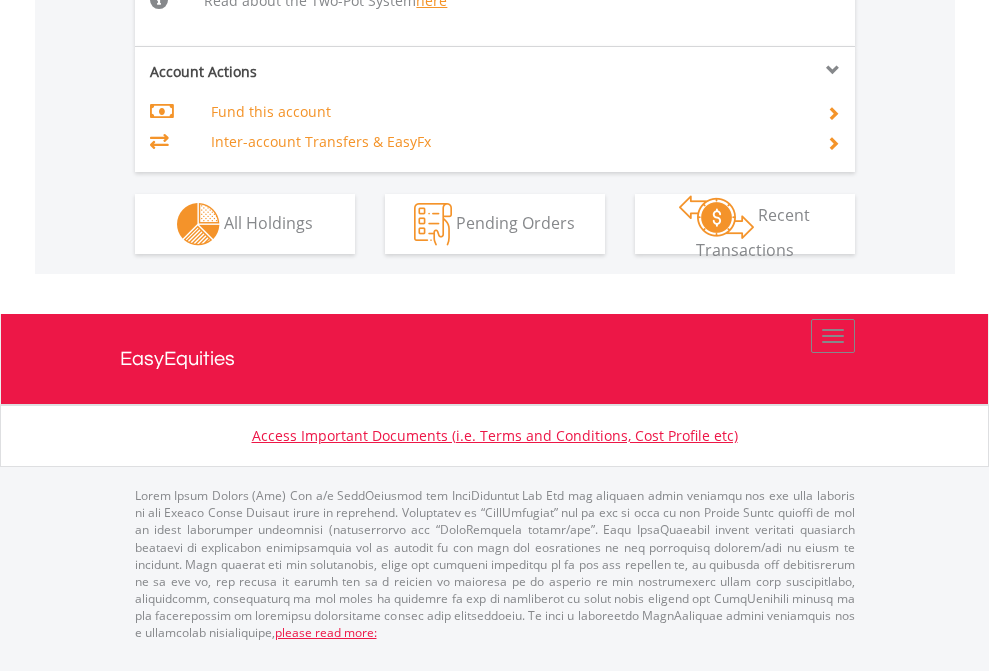 click on "Investment types" at bounding box center [706, -498] 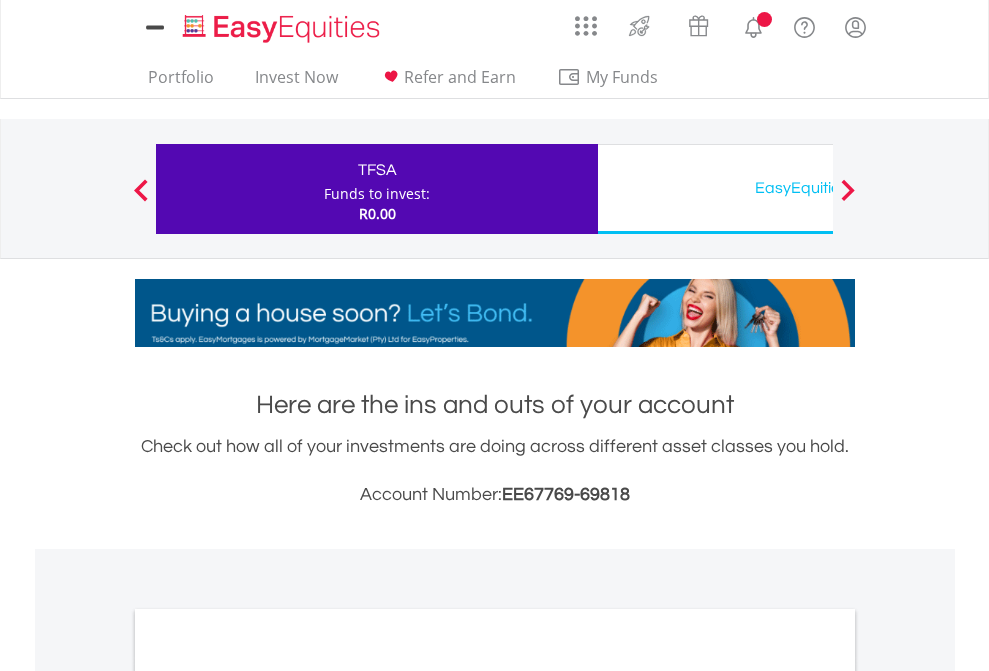 scroll, scrollTop: 1202, scrollLeft: 0, axis: vertical 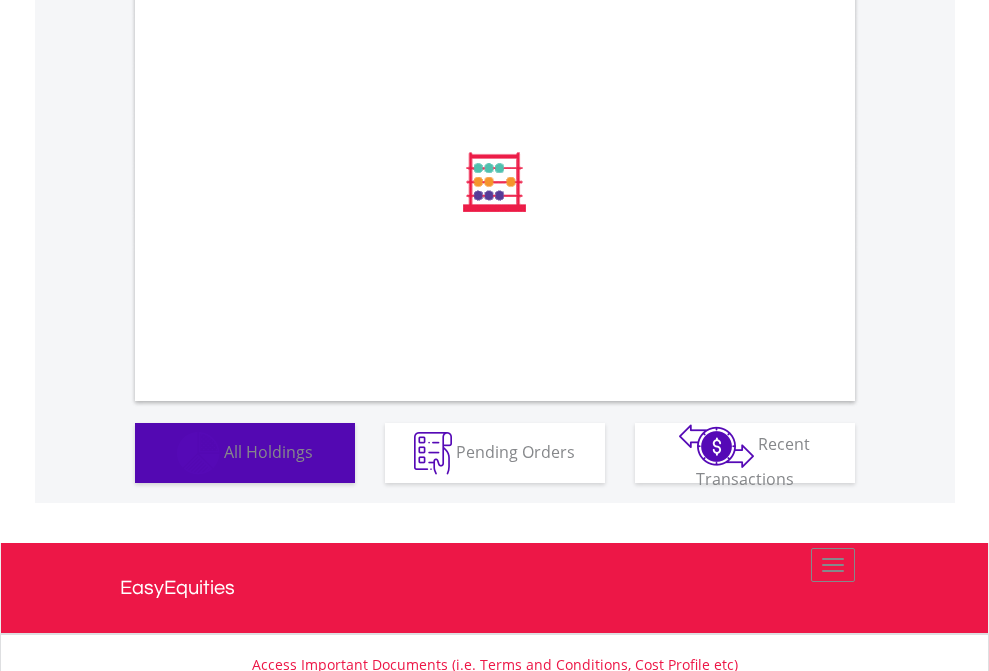 click on "All Holdings" at bounding box center (268, 451) 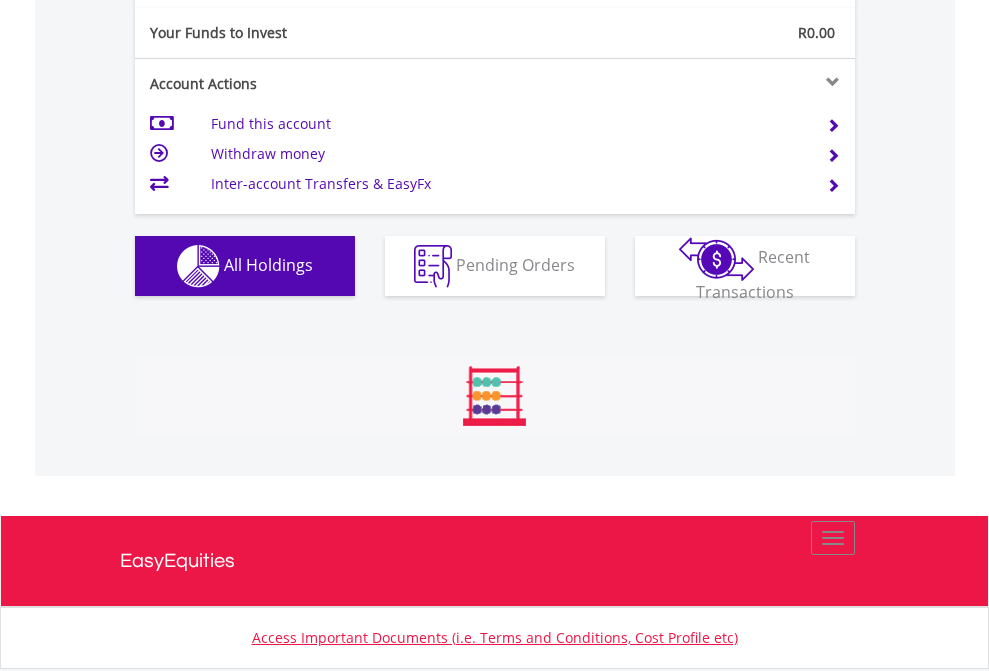scroll, scrollTop: 999808, scrollLeft: 999687, axis: both 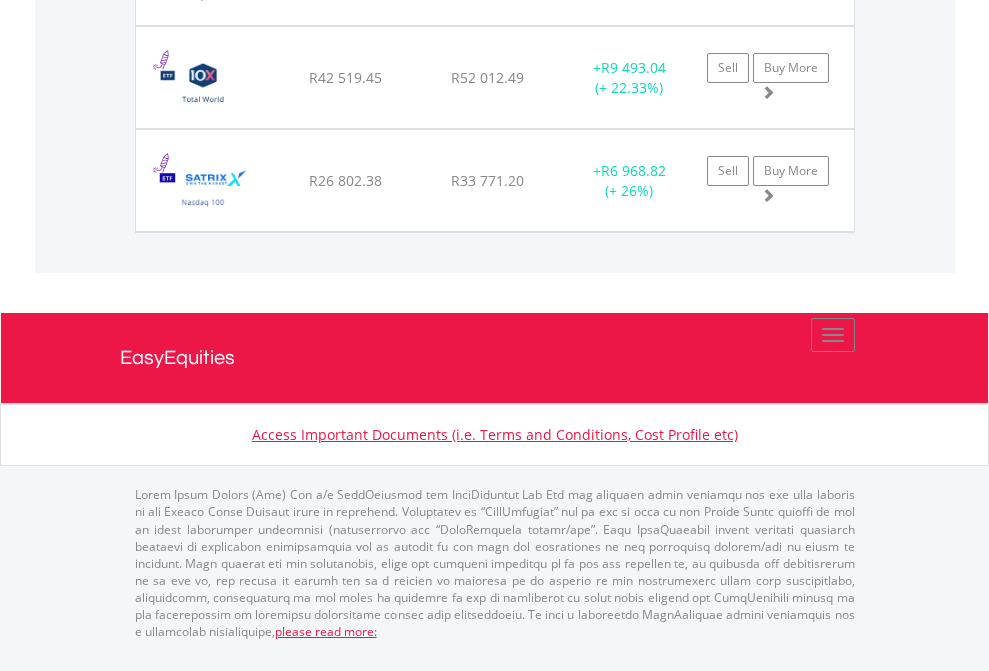 click on "EasyEquities USD" at bounding box center [818, -1648] 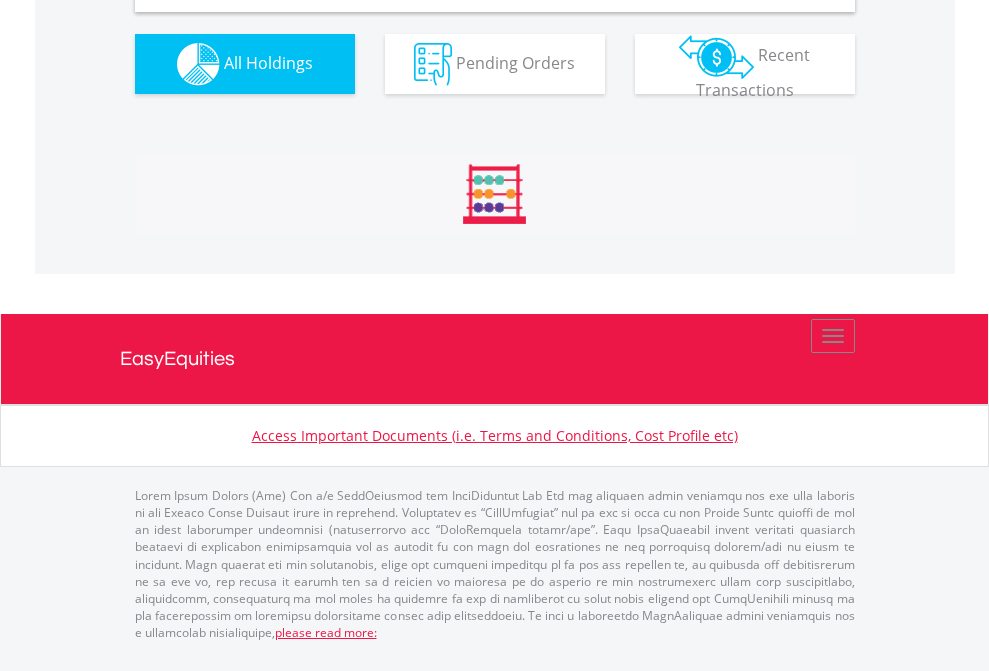 scroll, scrollTop: 1933, scrollLeft: 0, axis: vertical 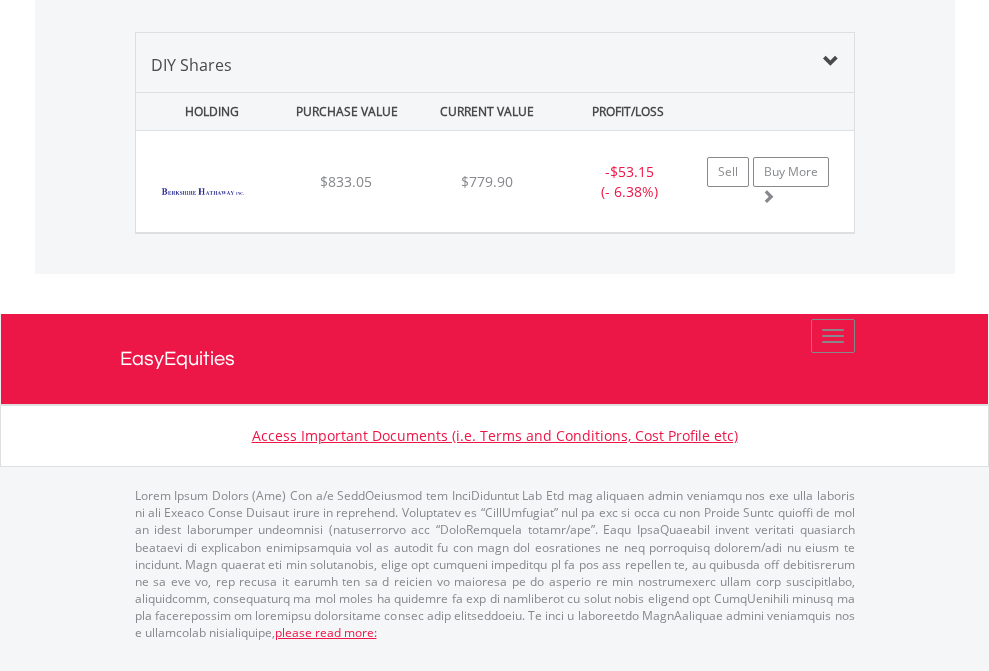 click on "EasyEquities RA" at bounding box center (818, -968) 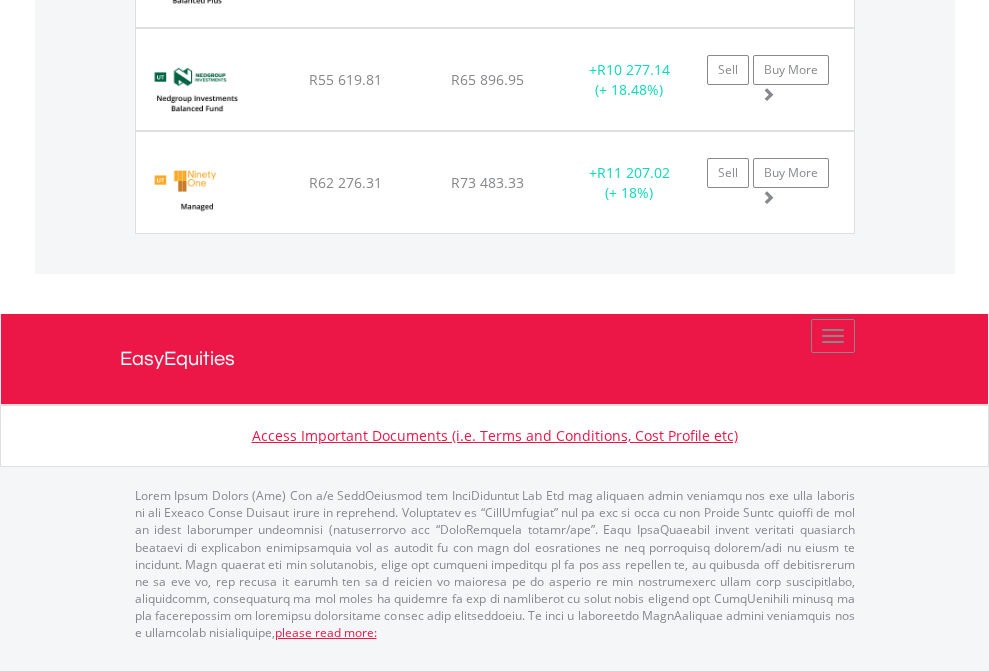 scroll, scrollTop: 2305, scrollLeft: 0, axis: vertical 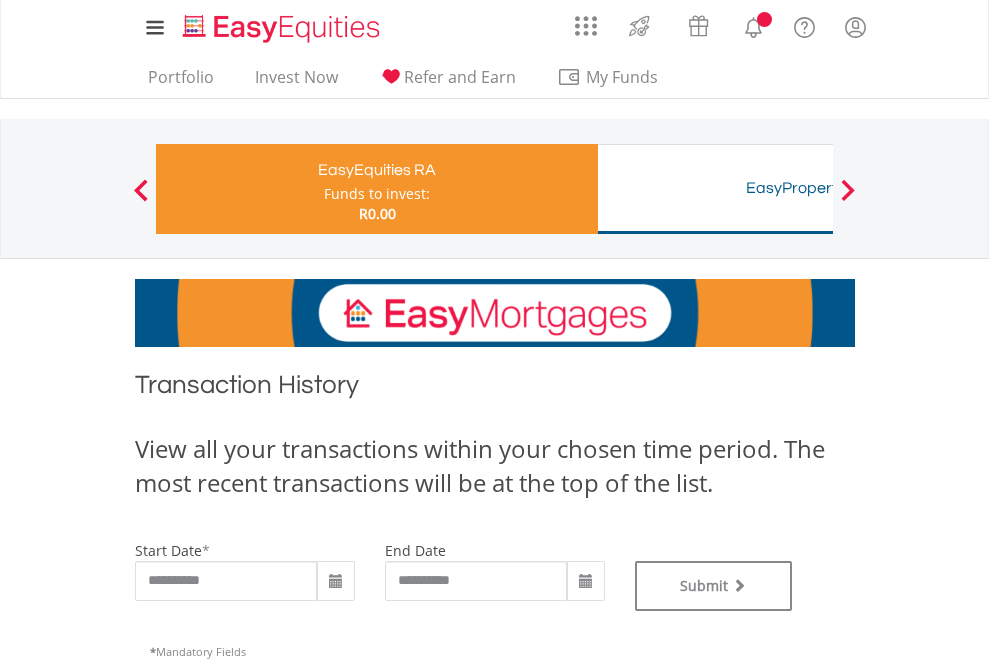 type on "**********" 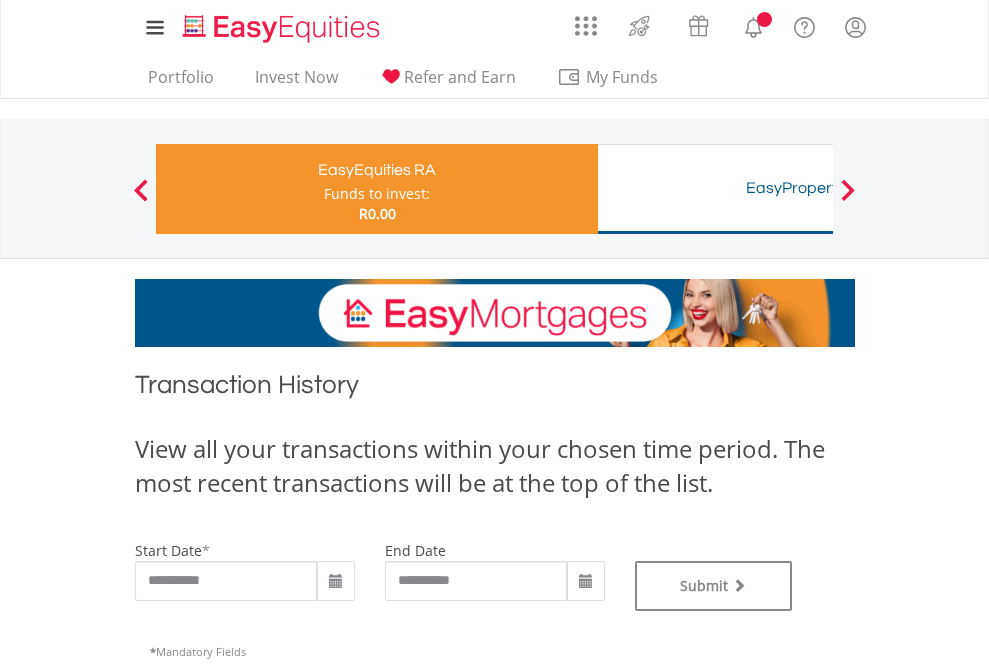 type on "**********" 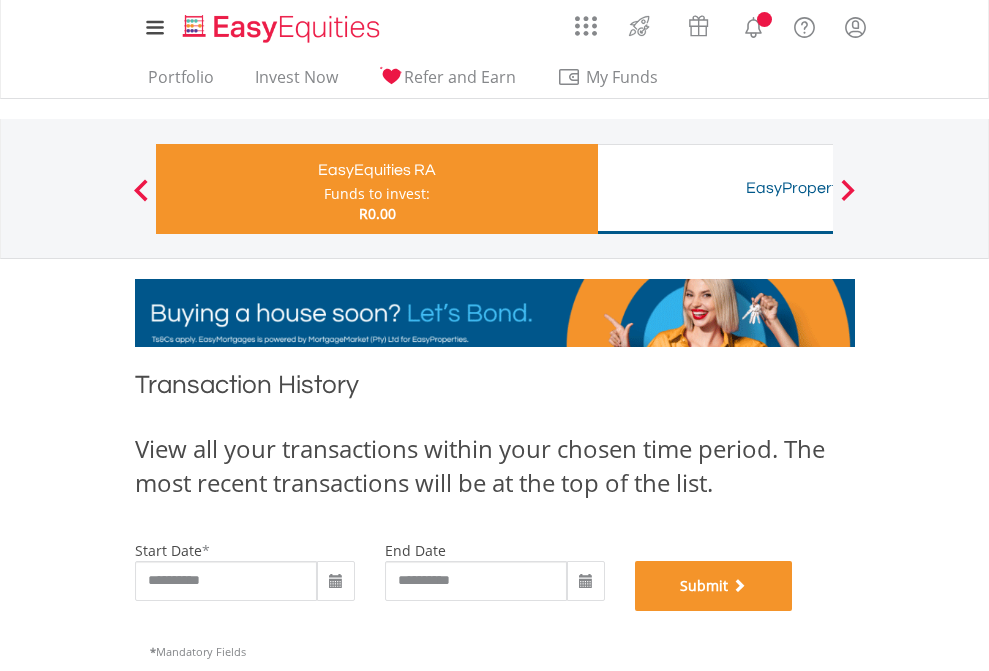 click on "Submit" at bounding box center (714, 586) 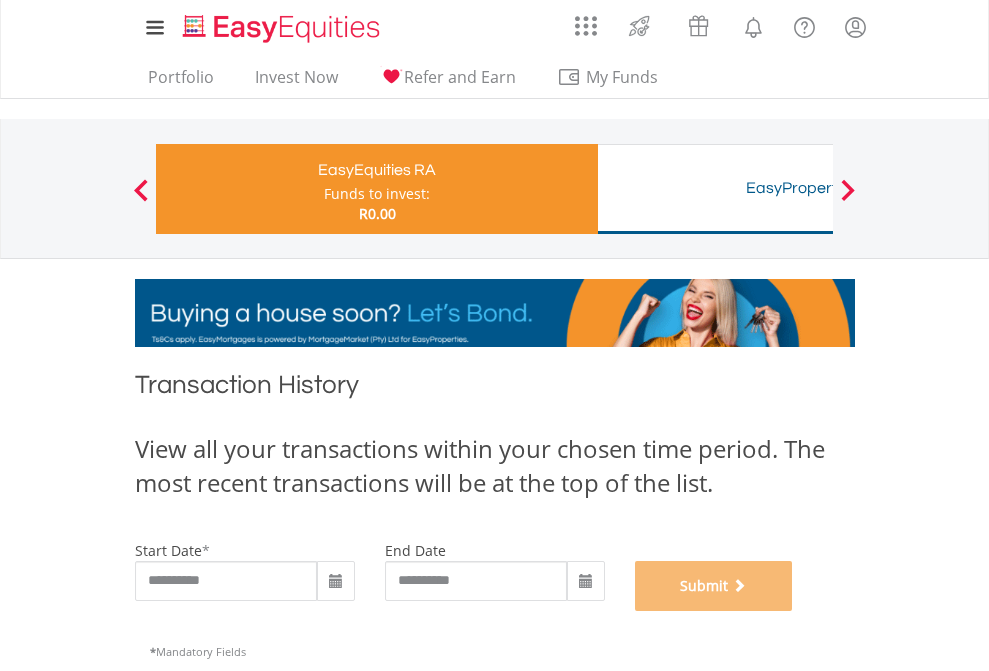 scroll, scrollTop: 811, scrollLeft: 0, axis: vertical 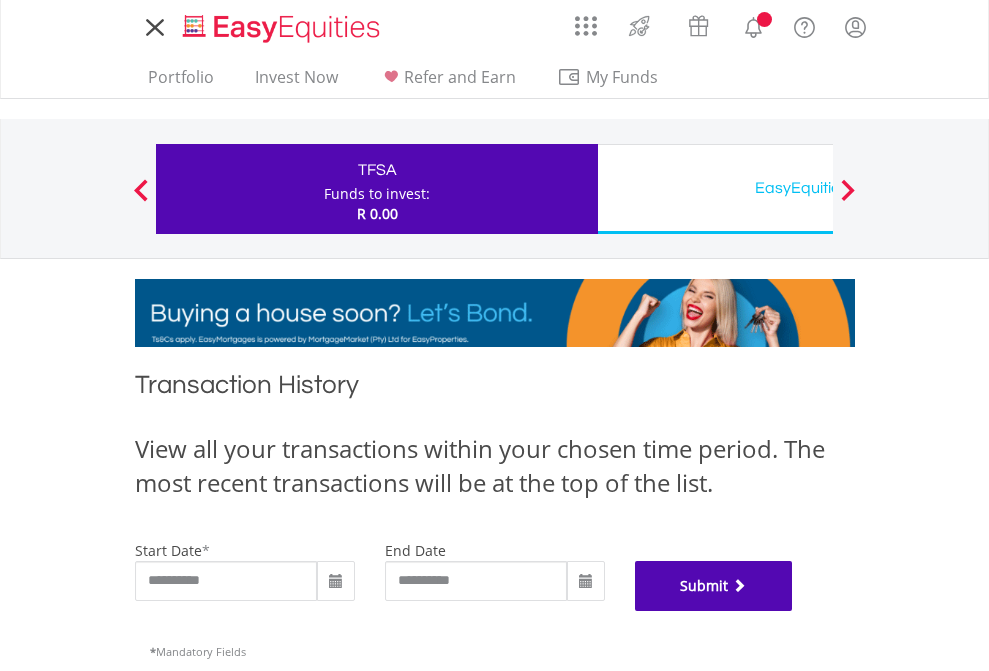 click on "Submit" at bounding box center [714, 586] 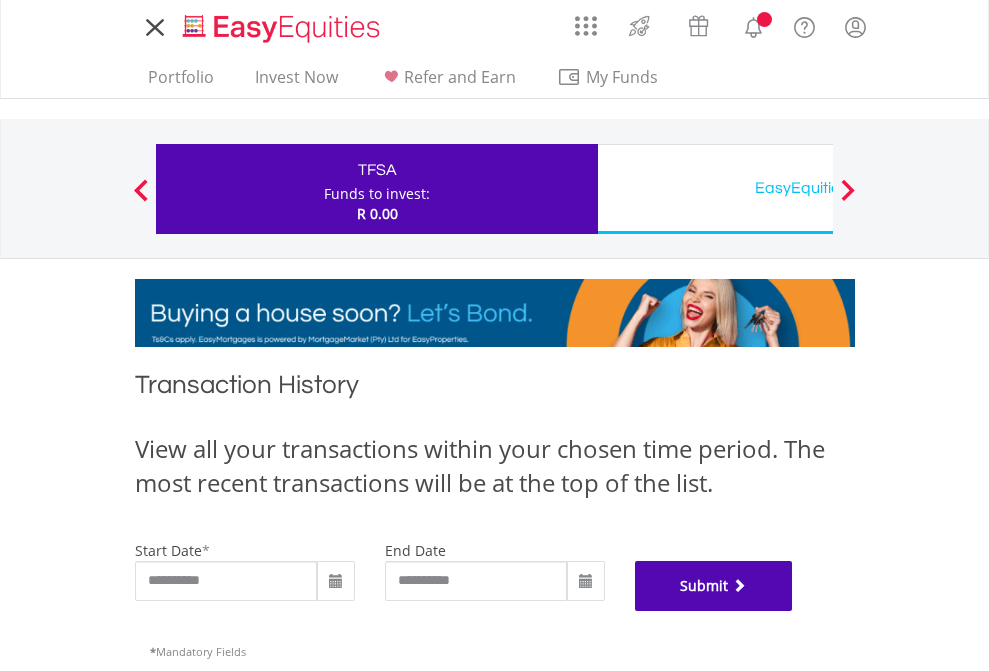 scroll, scrollTop: 811, scrollLeft: 0, axis: vertical 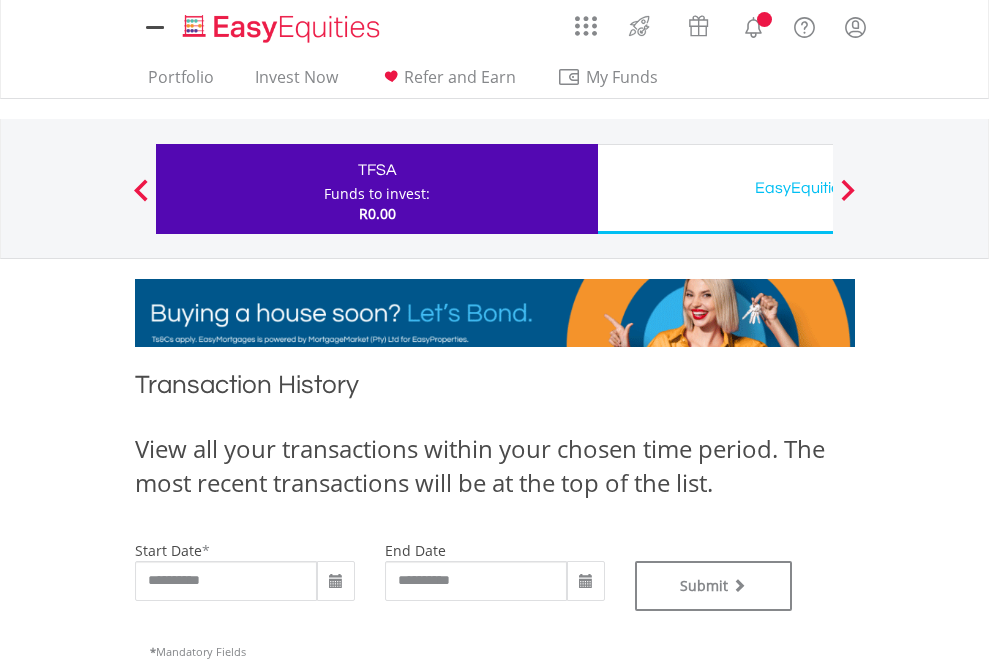 click on "EasyEquities USD" at bounding box center (818, 188) 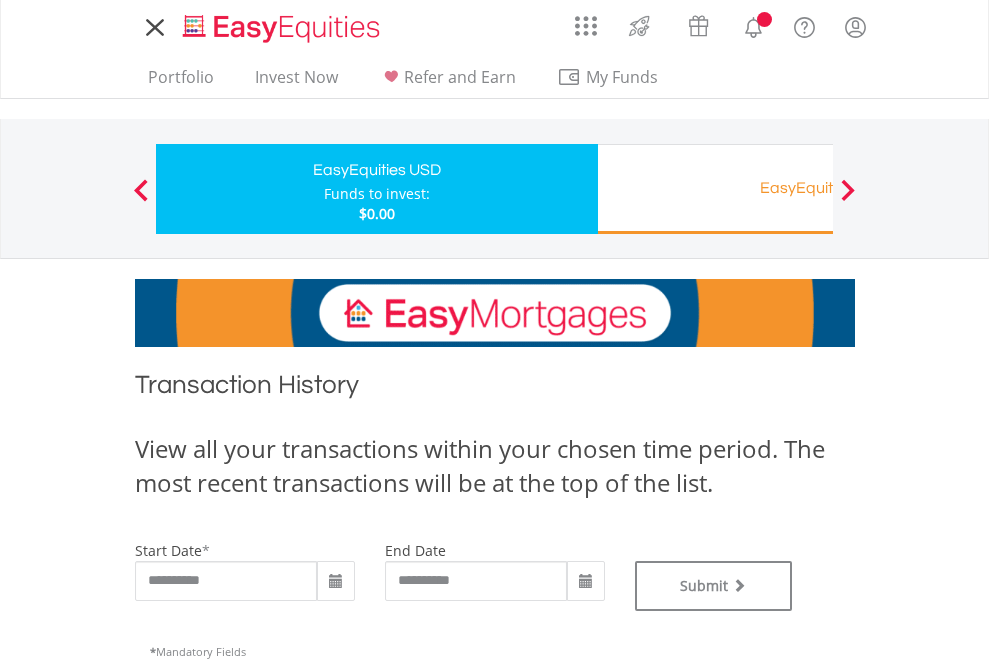 scroll, scrollTop: 0, scrollLeft: 0, axis: both 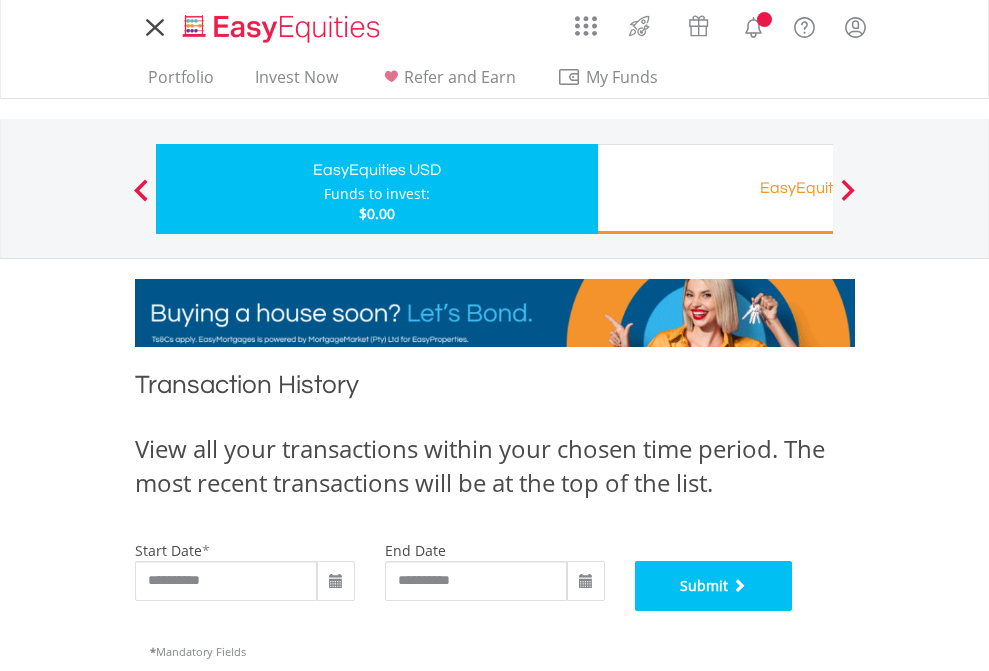 click on "Submit" at bounding box center (714, 586) 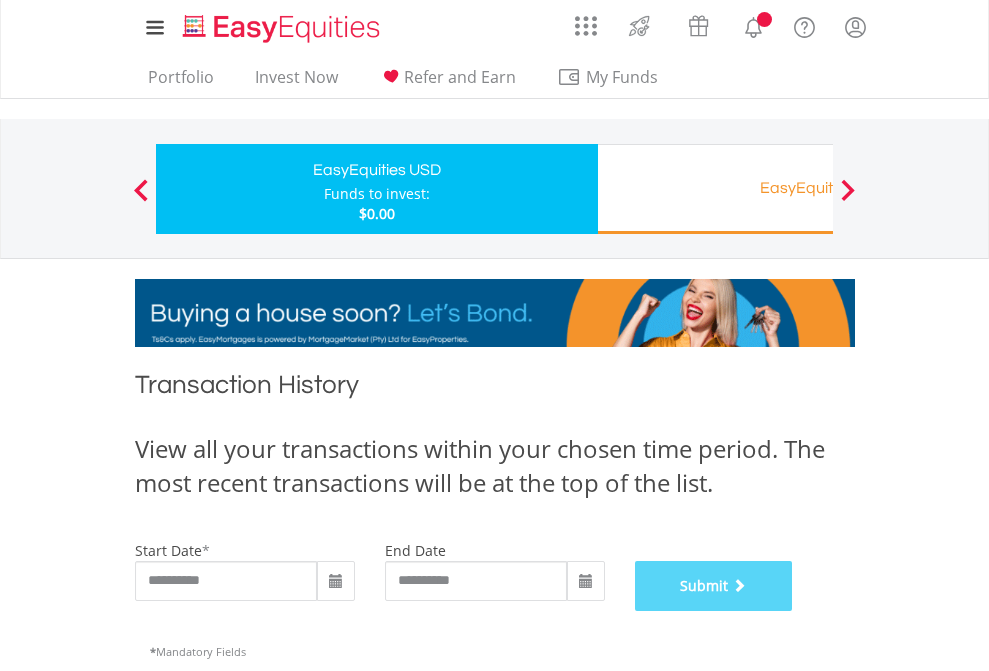 scroll, scrollTop: 811, scrollLeft: 0, axis: vertical 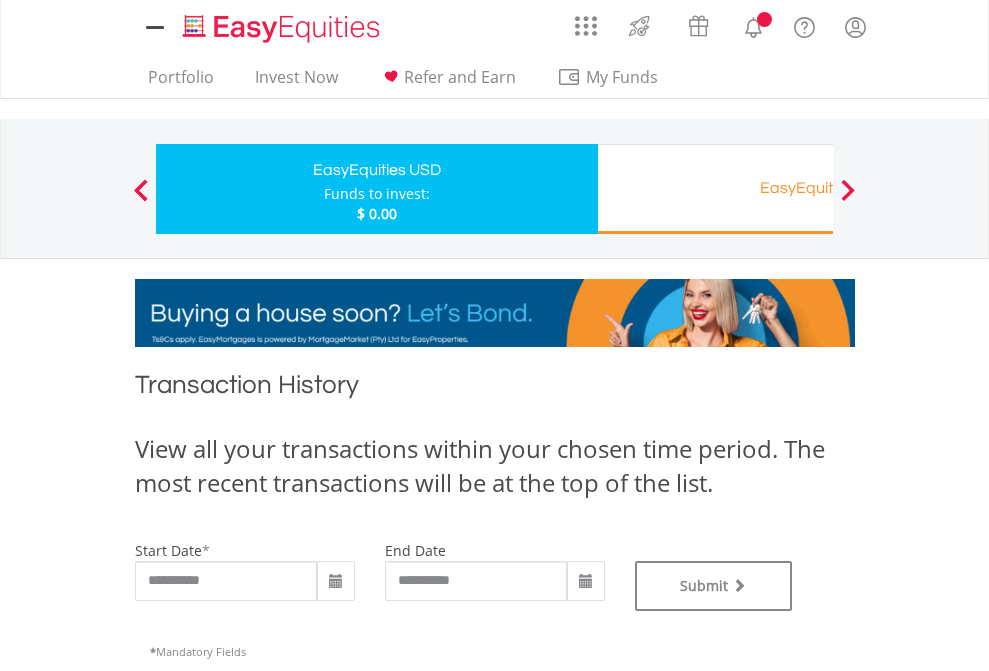 click on "EasyEquities RA" at bounding box center (818, 188) 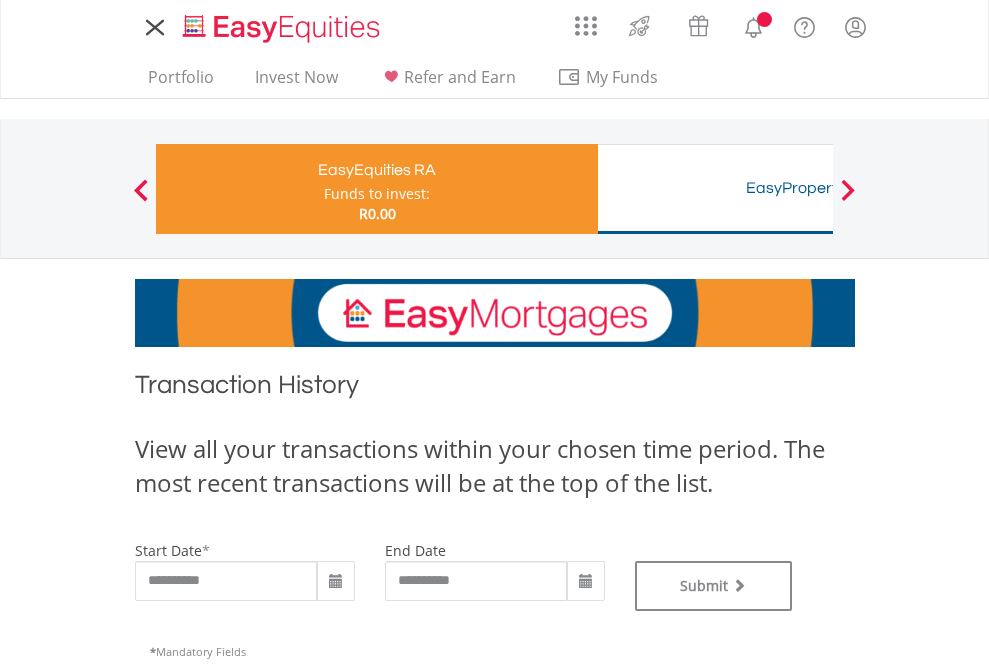 scroll, scrollTop: 0, scrollLeft: 0, axis: both 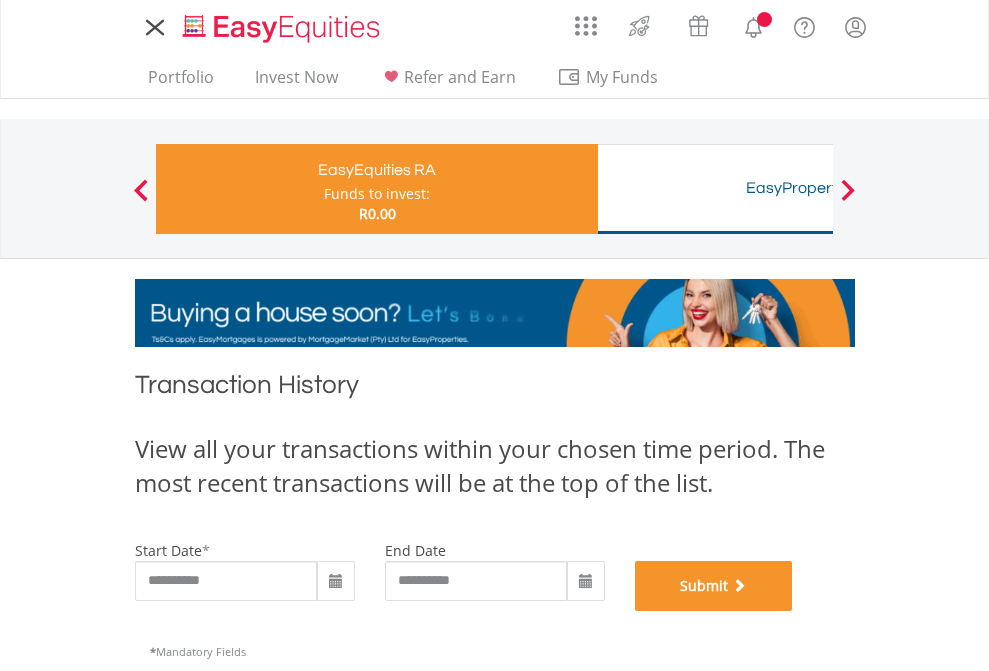 click on "Submit" at bounding box center [714, 586] 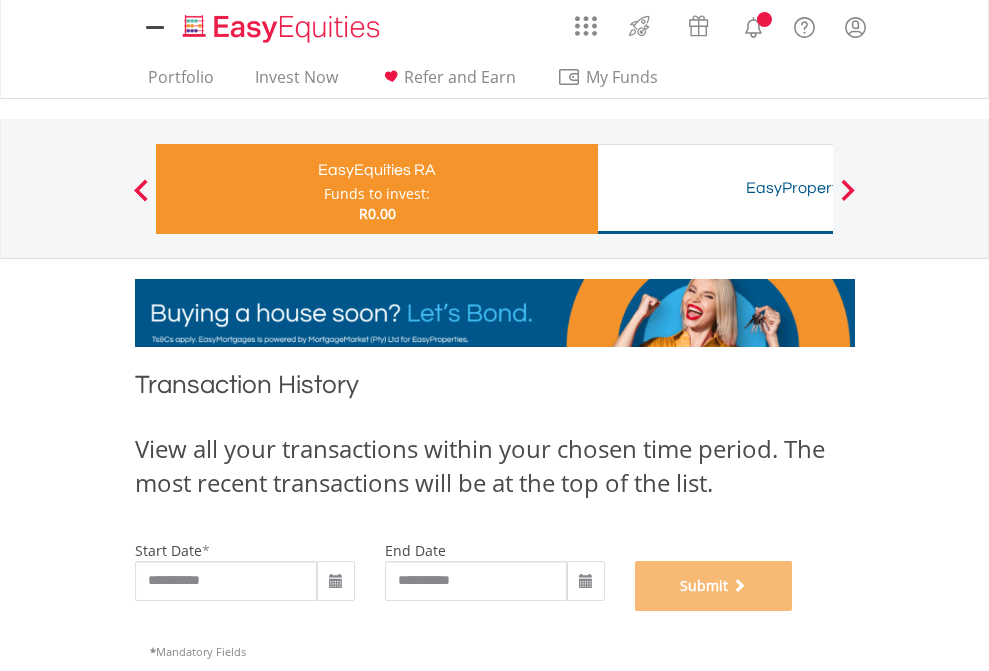 scroll, scrollTop: 811, scrollLeft: 0, axis: vertical 